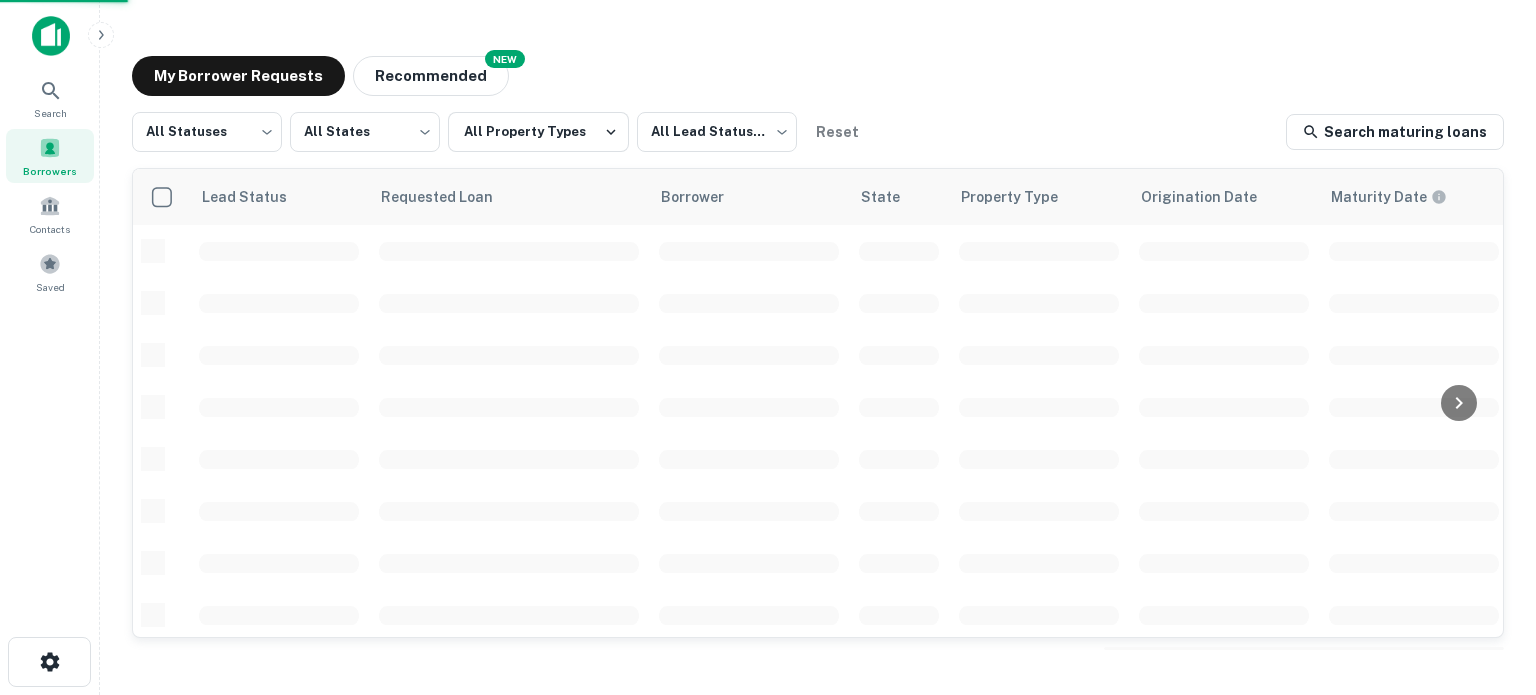 scroll, scrollTop: 0, scrollLeft: 0, axis: both 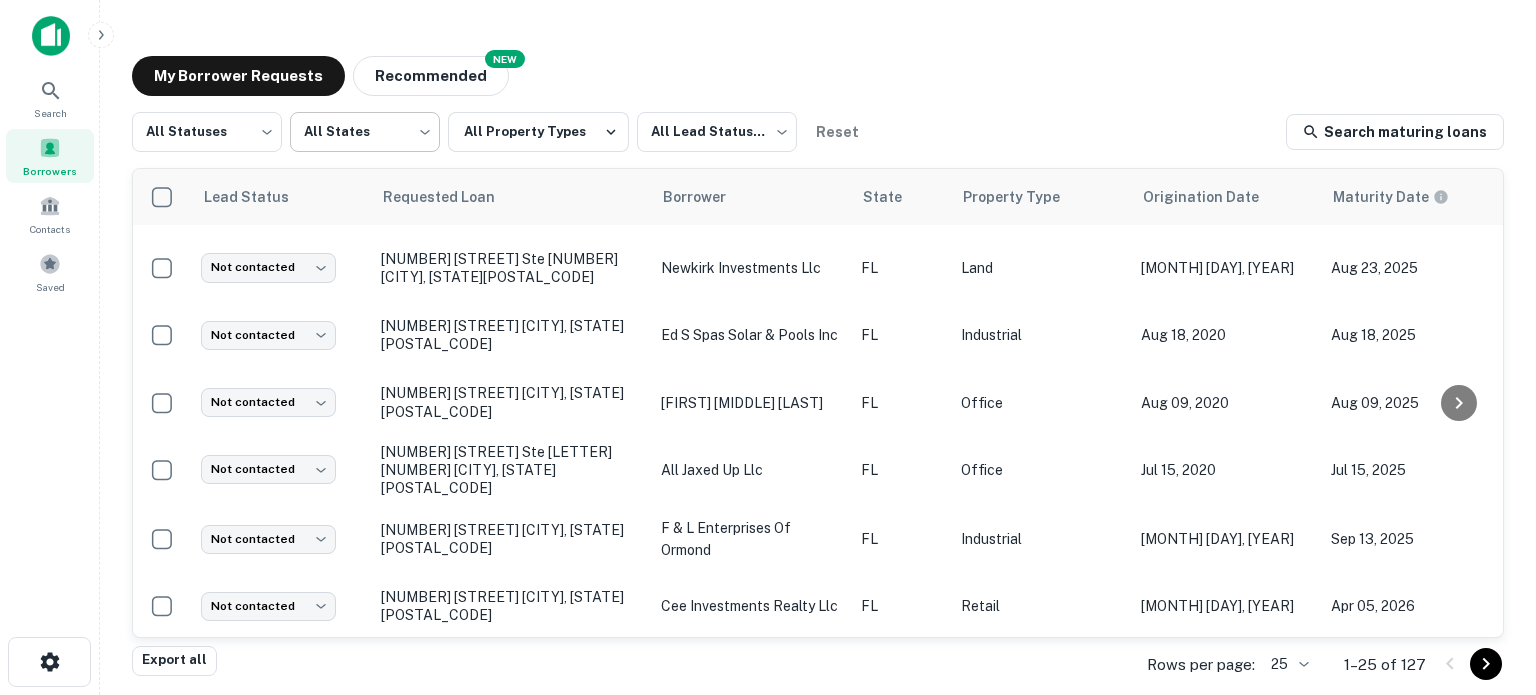 click on "[NUMBER] [STREET] [CITY], [STATE][POSTAL_CODE]  [COMPANY_NAME] [STATE] [MONTH] [DAY], [YEAR] [MONTH] [DAY], [YEAR] [$ AMOUNT] [MONTH] [DAY], [YEAR] [BANK_NAME] [STATUS] [STATUS]  [NUMBER] [STREET] [CITY], [STATE][POSTAL_CODE]  [COMPANY_NAME] [PROPERTY_TYPE] [MONTH] [DAY], [YEAR] [MONTH] [DAY], [YEAR] [$ AMOUNT] [MONTH] [DAY], [YEAR] [BANK_NAME] [STATUS] [STATUS]  [NUMBER] [STREET] [CITY], [STATE][POSTAL_CODE]  [COMPANY_NAME] [PROPERTY_TYPE] [MONTH] [DAY], [YEAR] [MONTH] [DAY], [YEAR] [$ AMOUNT] [MONTH] [DAY], [YEAR] [BANK_NAME] [STATUS] [STATUS]  [NUMBER] [STREET] [CITY], [STATE][POSTAL_CODE]  [COMPANY_NAME] [PROPERTY_TYPE] [MONTH] [DAY], [YEAR] [STATE]" at bounding box center (768, 347) 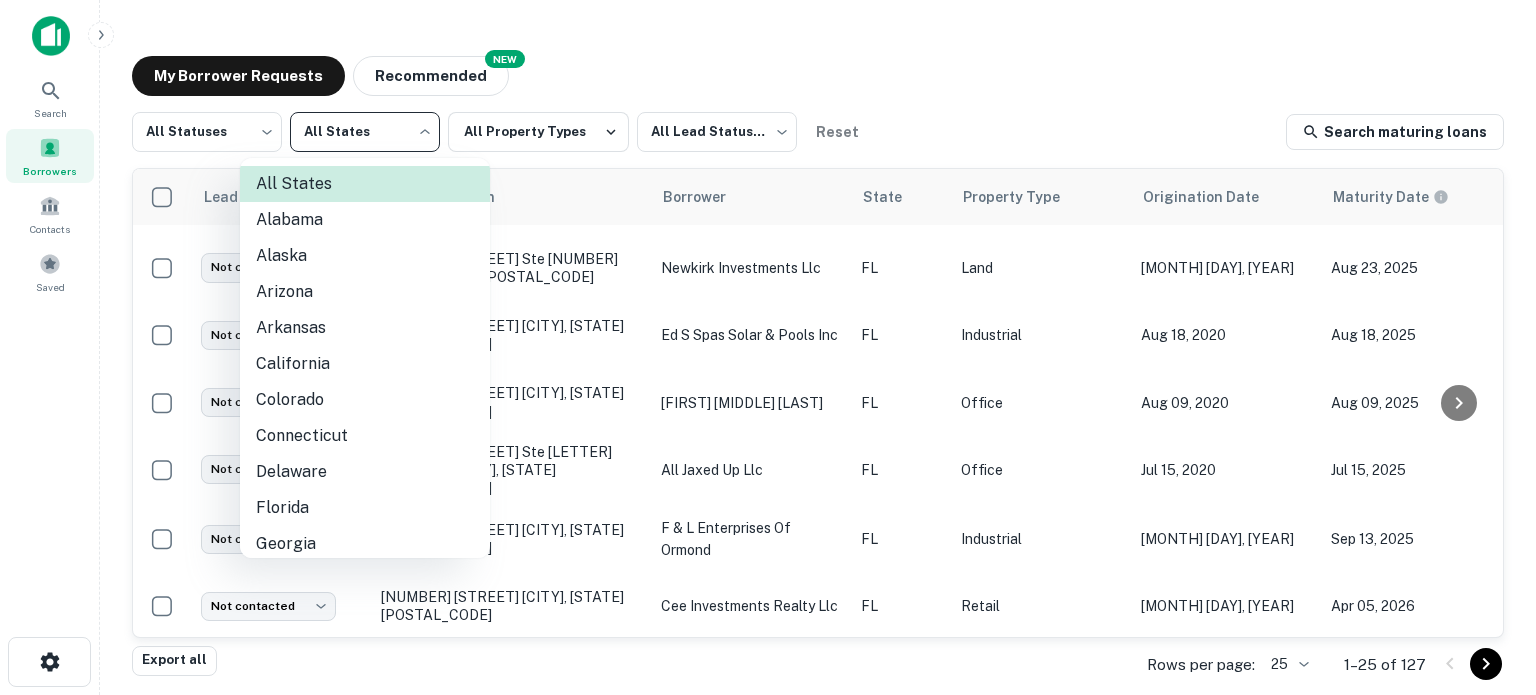 click on "Delaware" at bounding box center (365, 472) 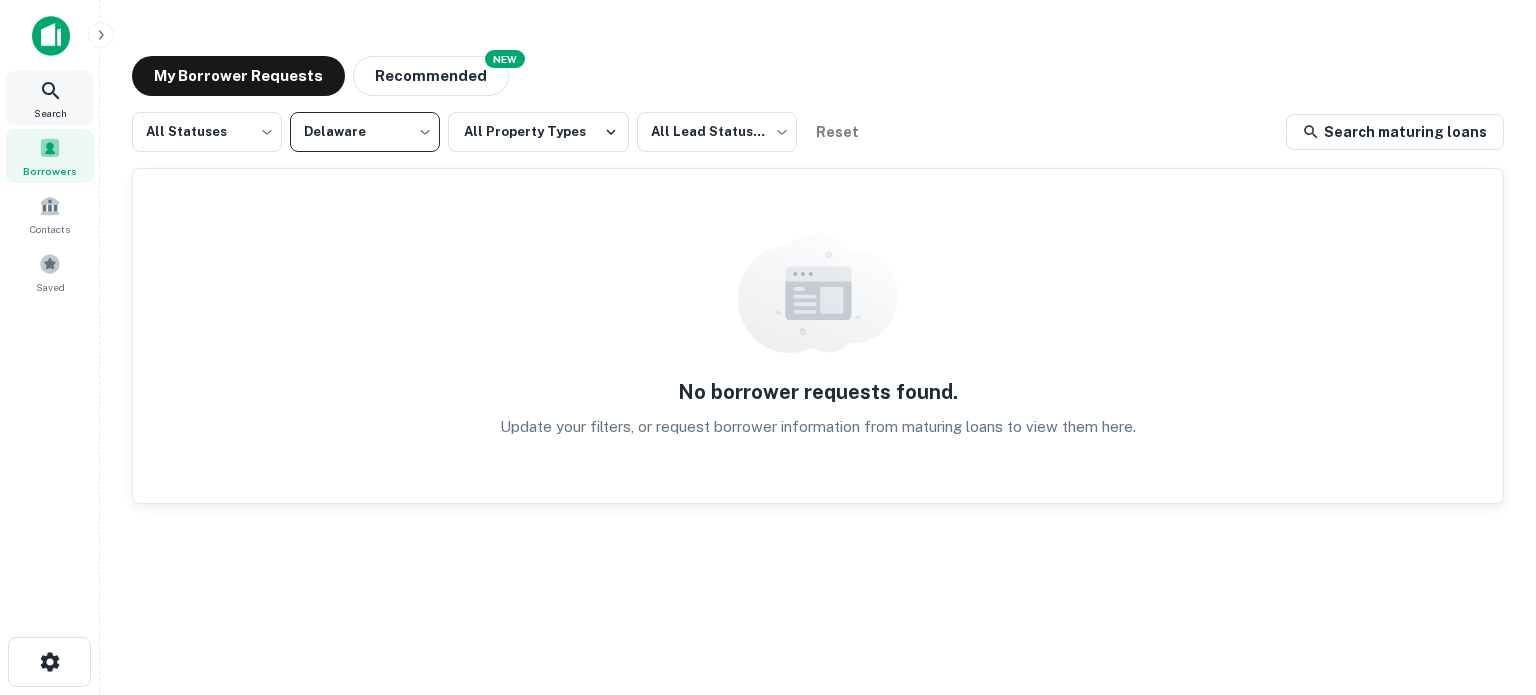 click at bounding box center (51, 91) 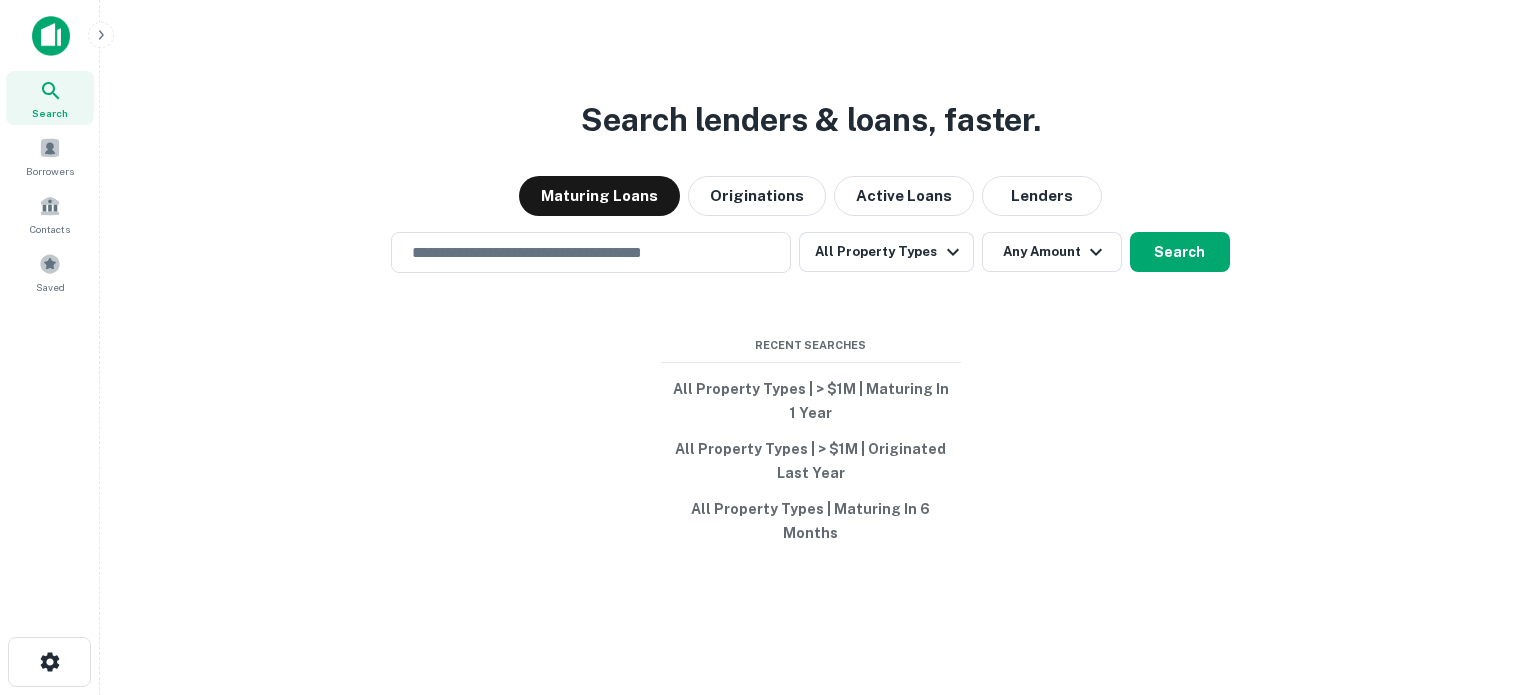 scroll, scrollTop: 0, scrollLeft: 0, axis: both 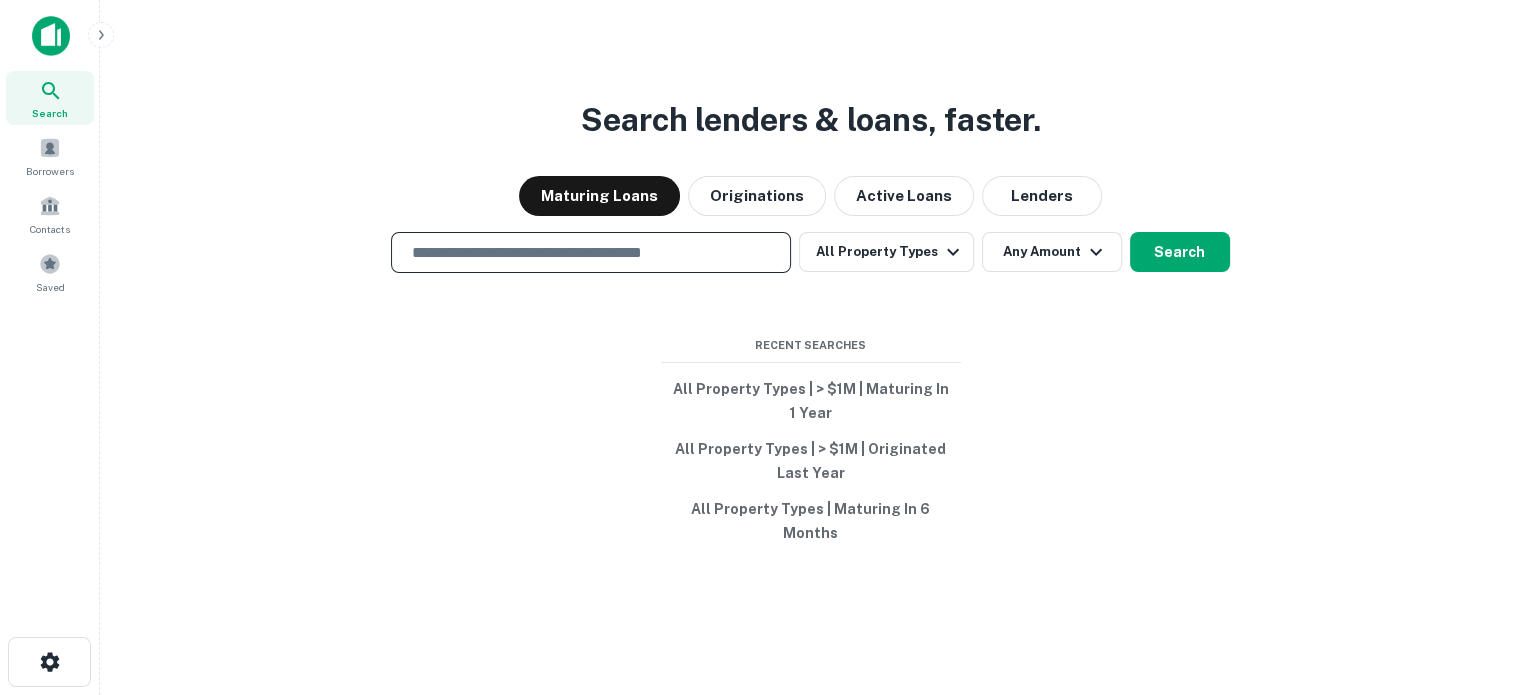 click on "​" at bounding box center (591, 252) 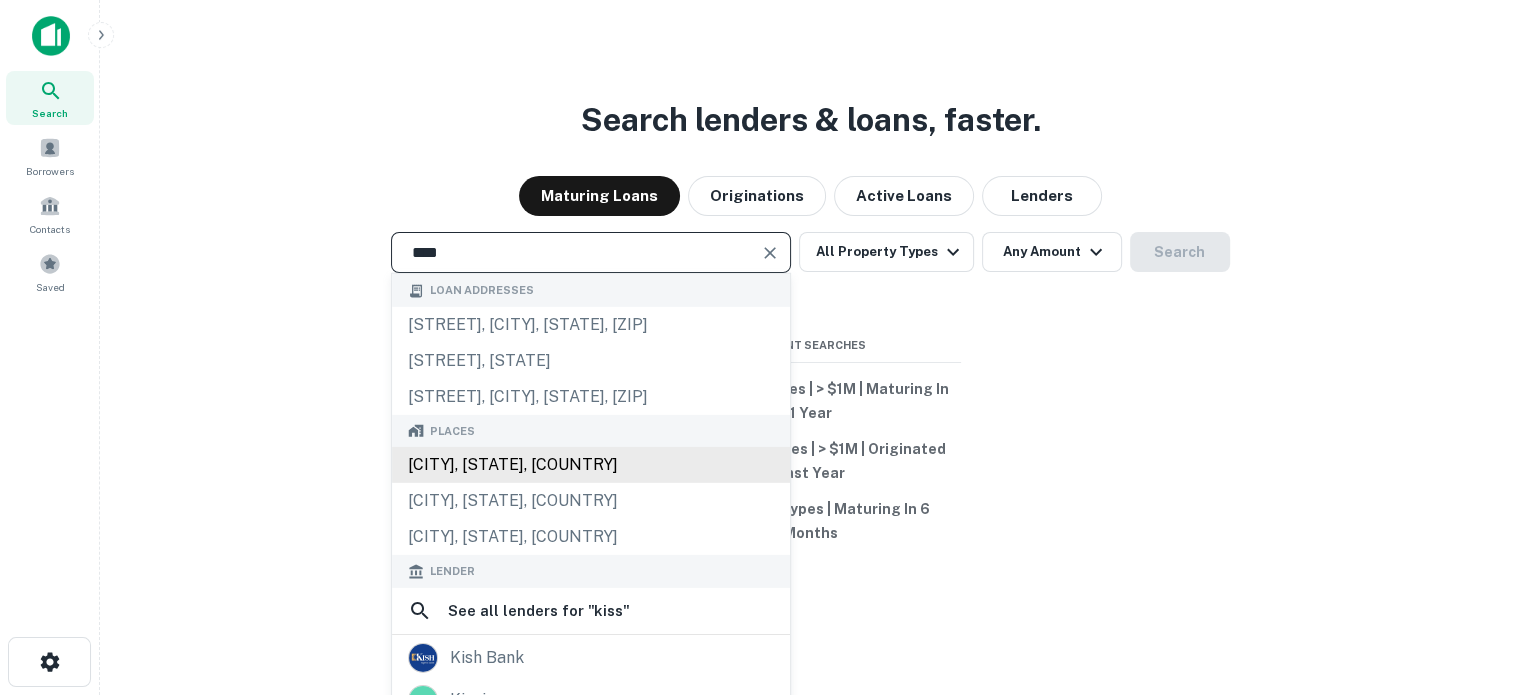 click on "[CITY], [STATE], [COUNTRY]" at bounding box center (591, 465) 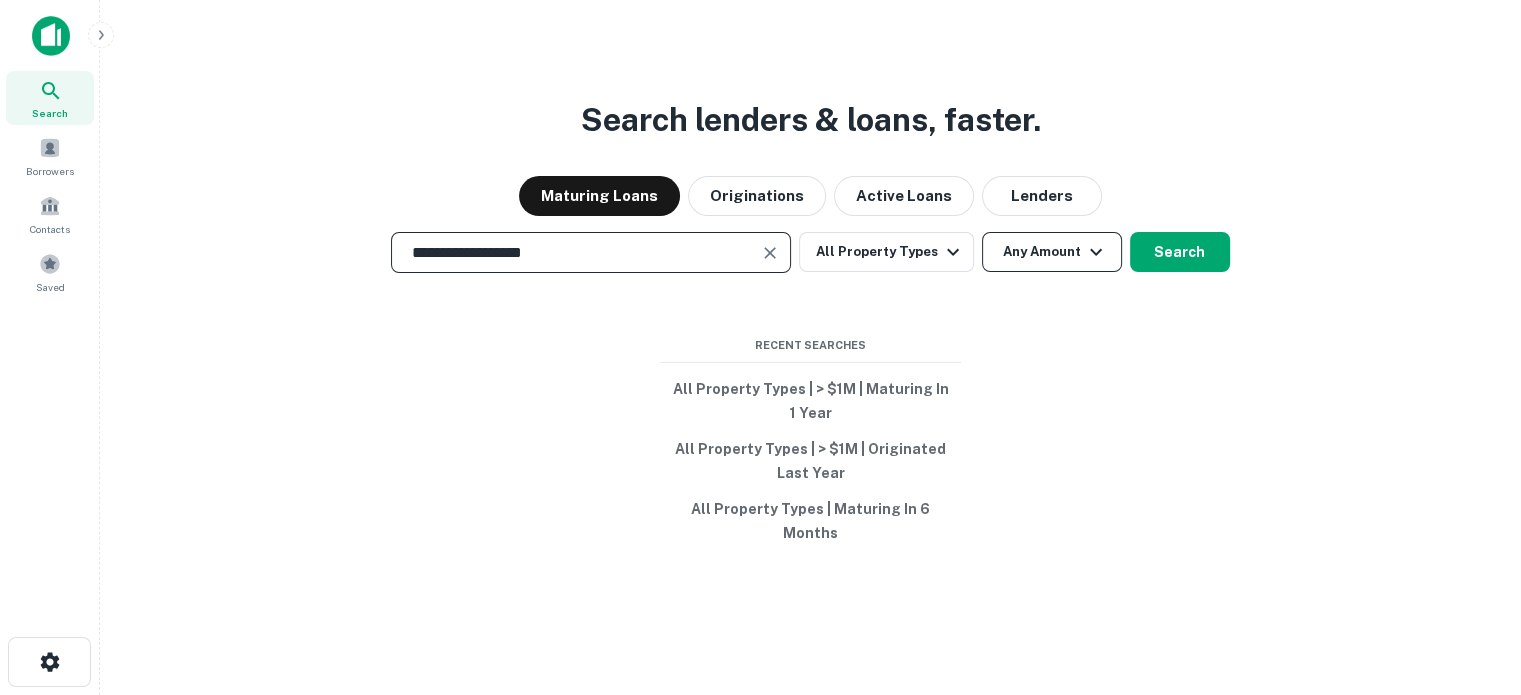 type on "**********" 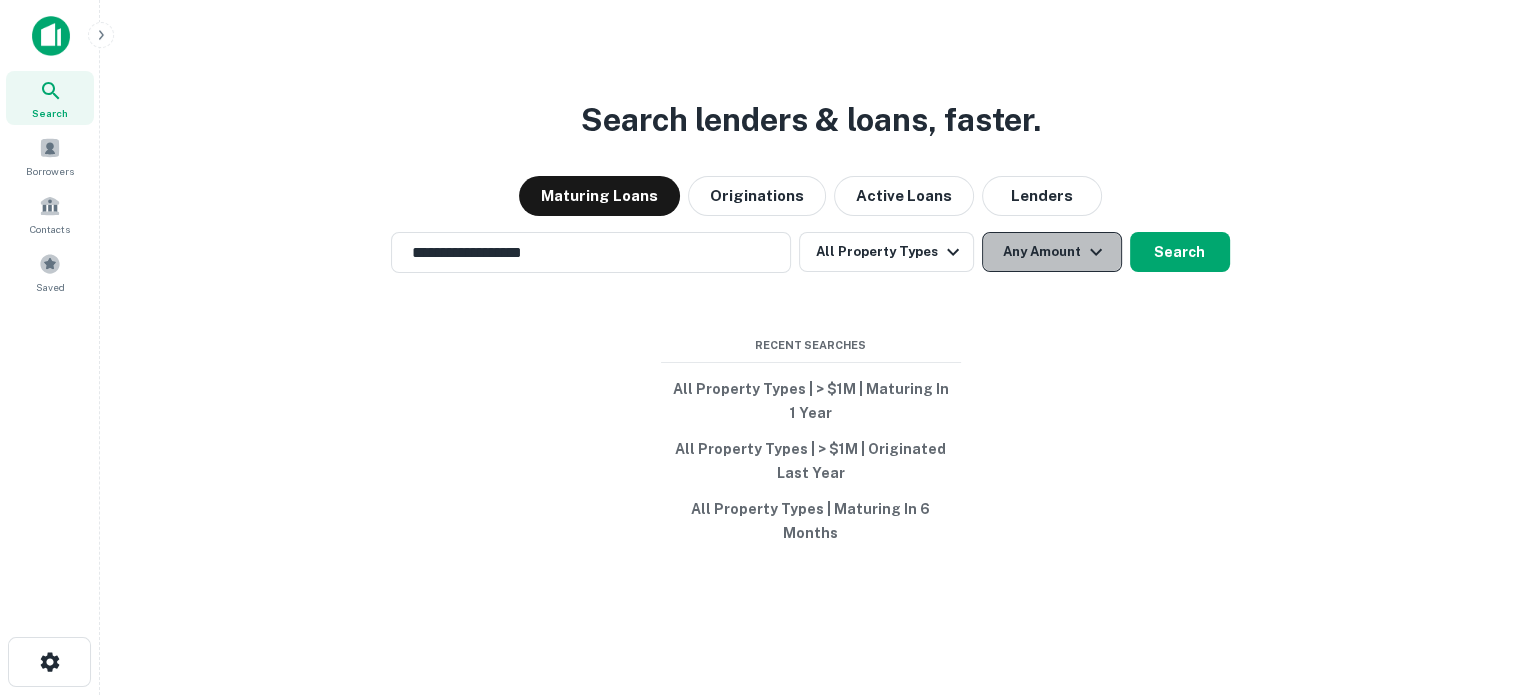 click on "Any Amount" at bounding box center [1052, 252] 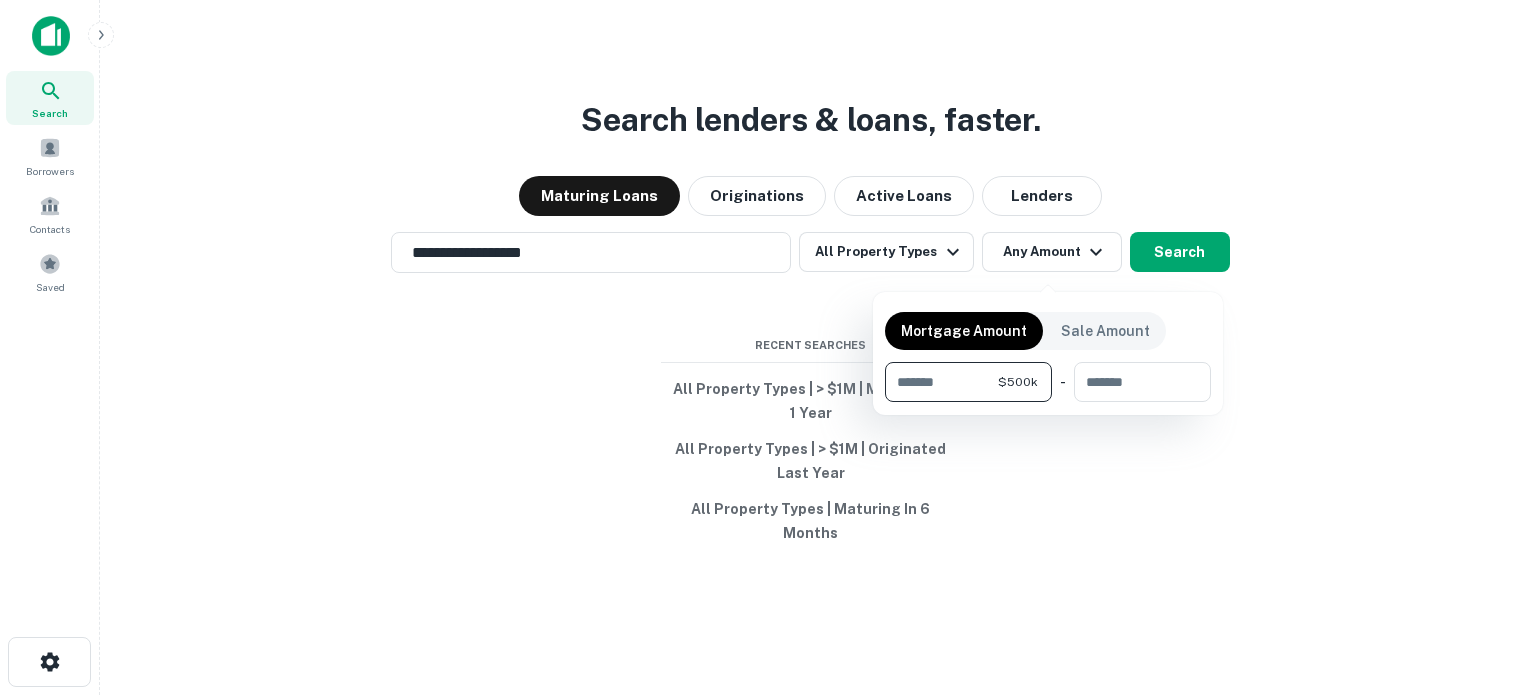 type on "******" 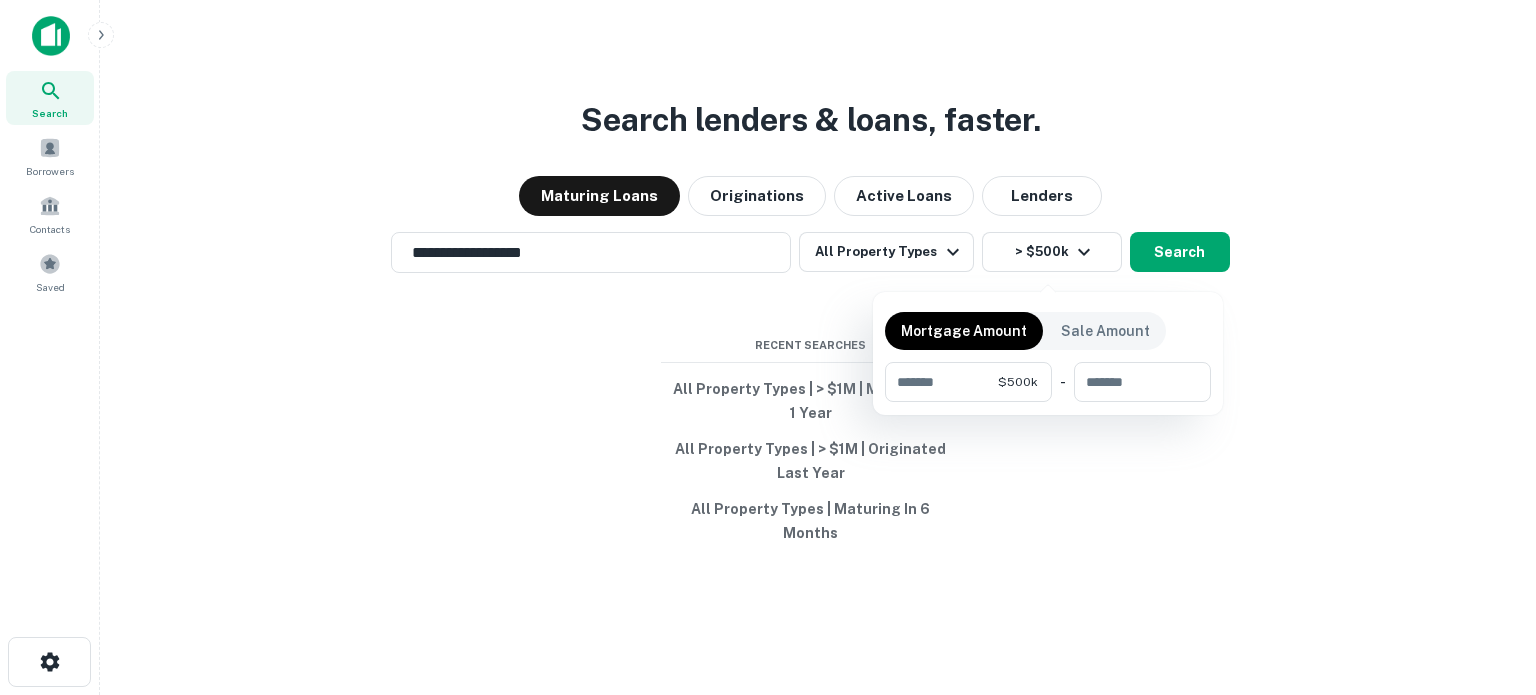 click at bounding box center [768, 347] 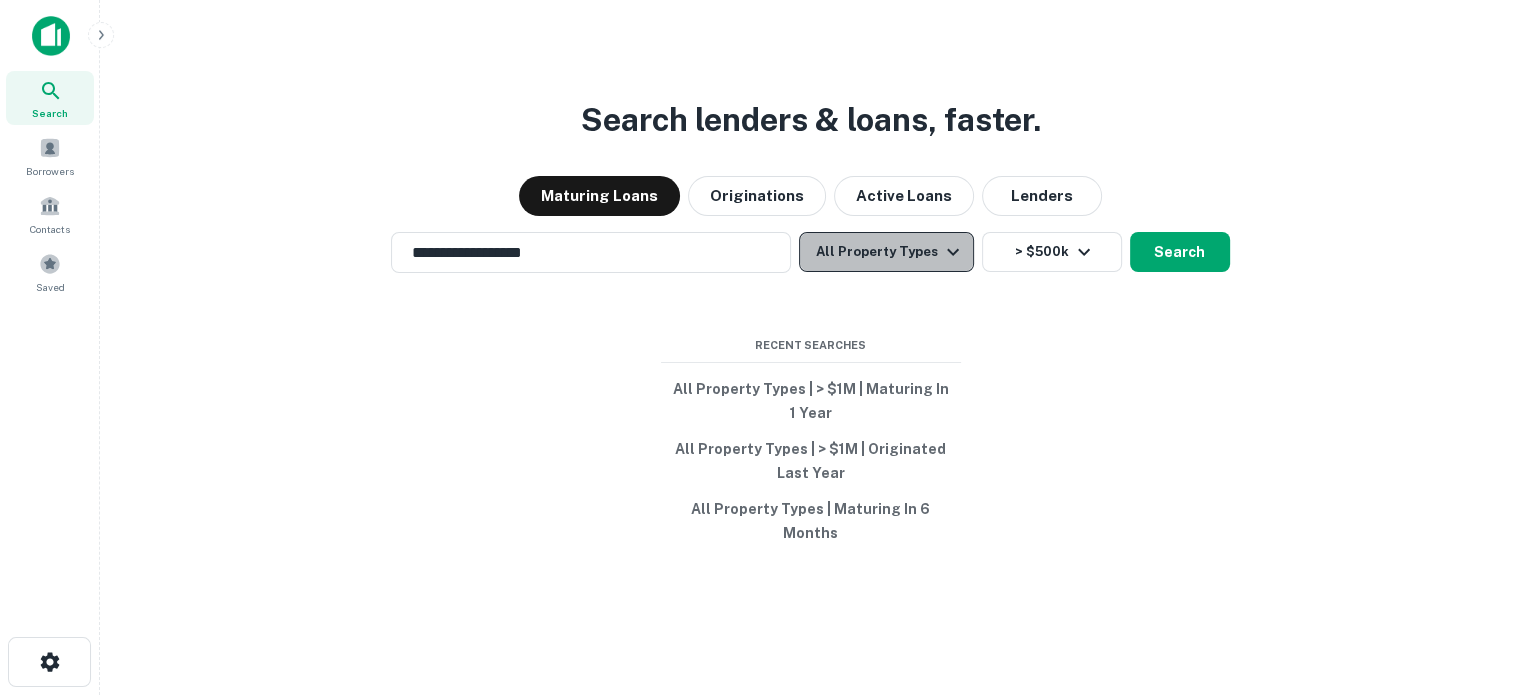 click at bounding box center (953, 252) 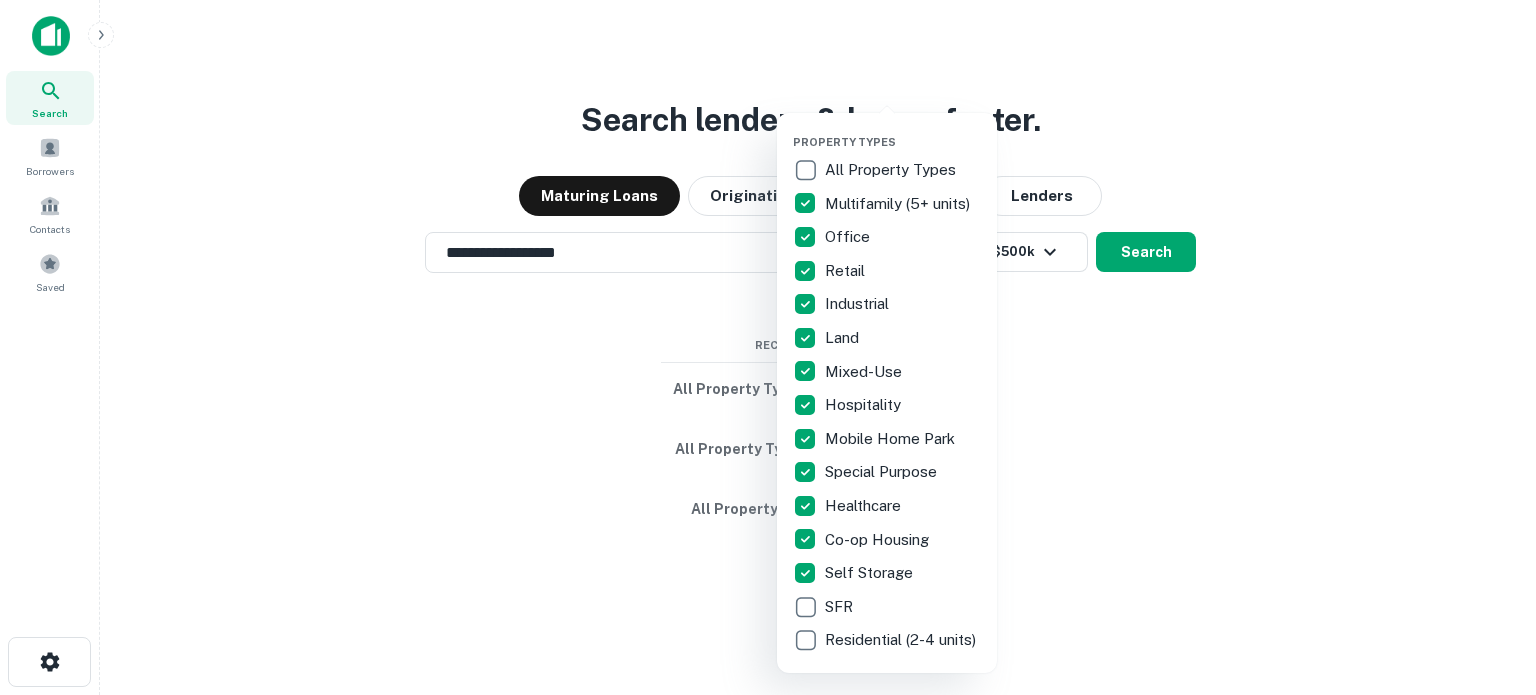 click at bounding box center [768, 347] 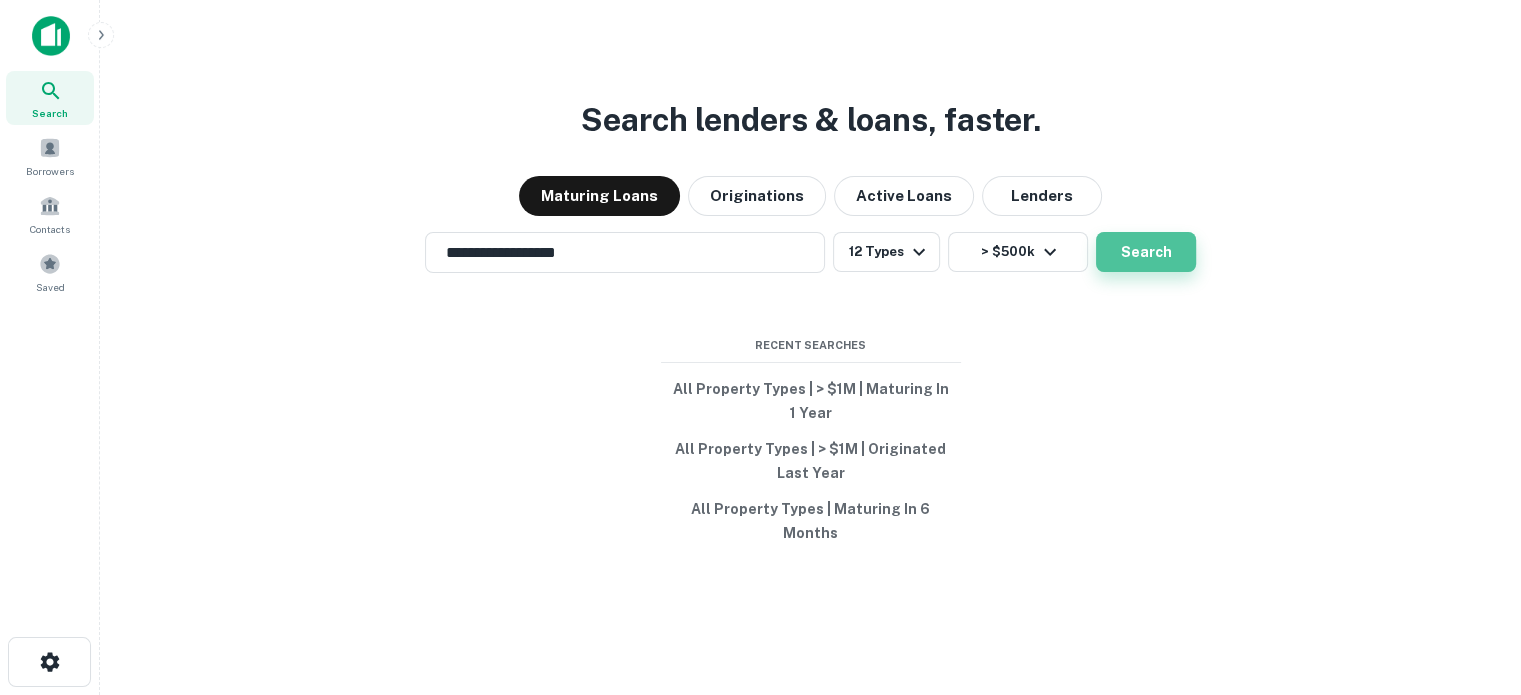 click on "Search" at bounding box center (1146, 252) 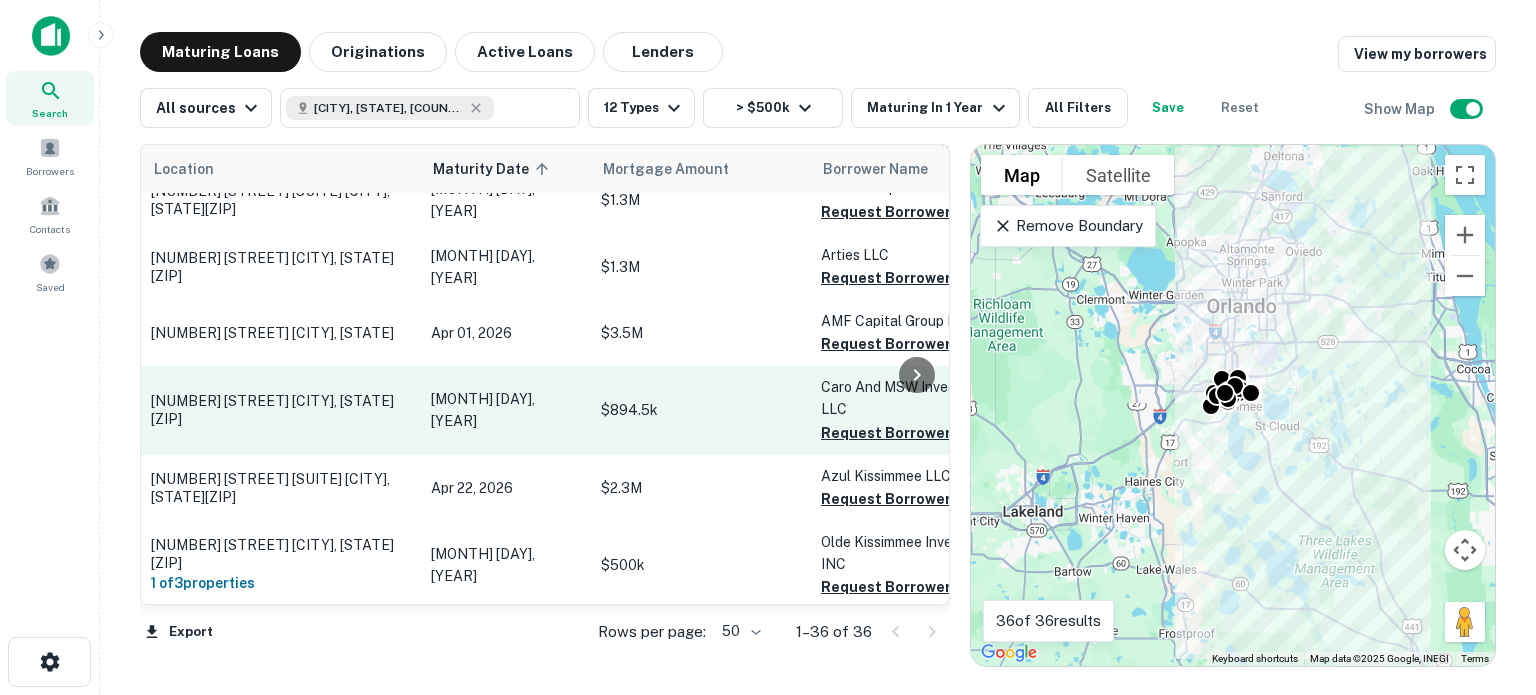 scroll, scrollTop: 1513, scrollLeft: 0, axis: vertical 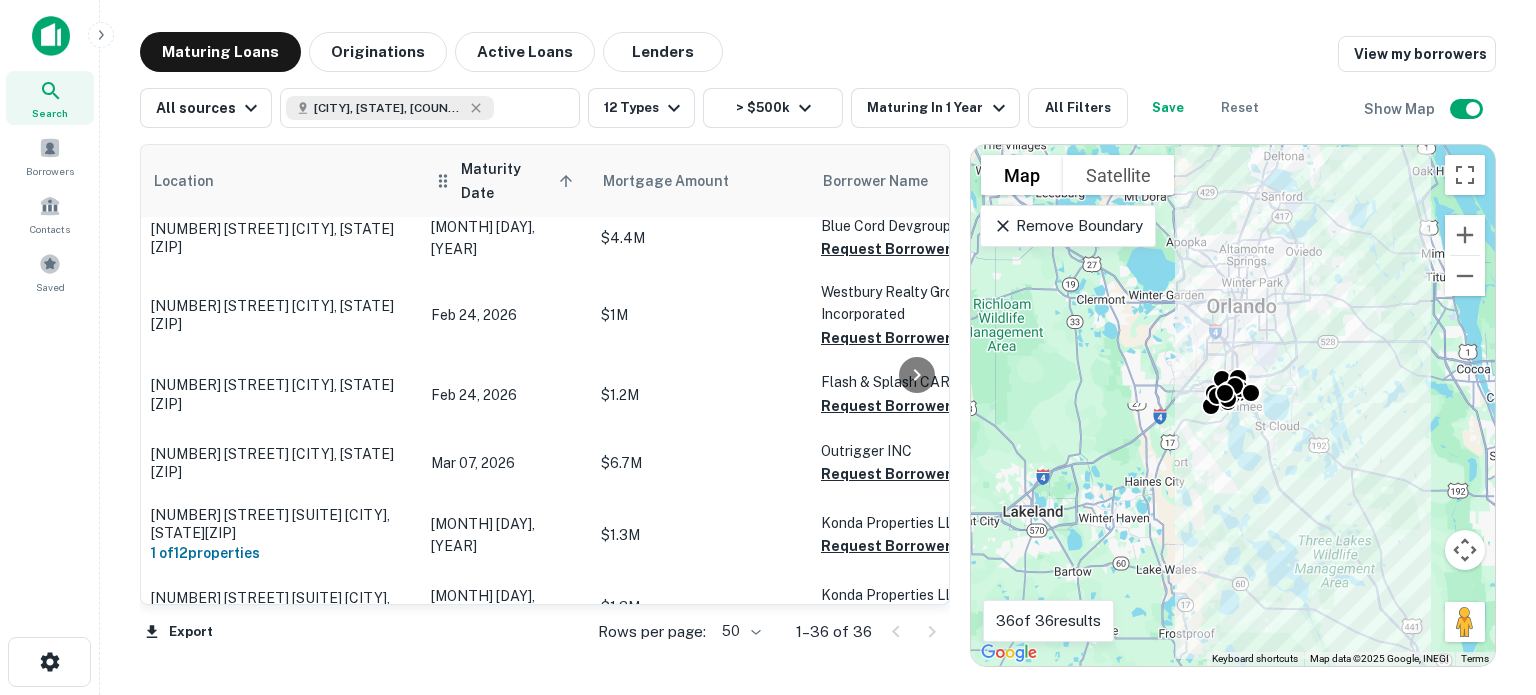 click on "Maturity Date sorted ascending" at bounding box center [520, 181] 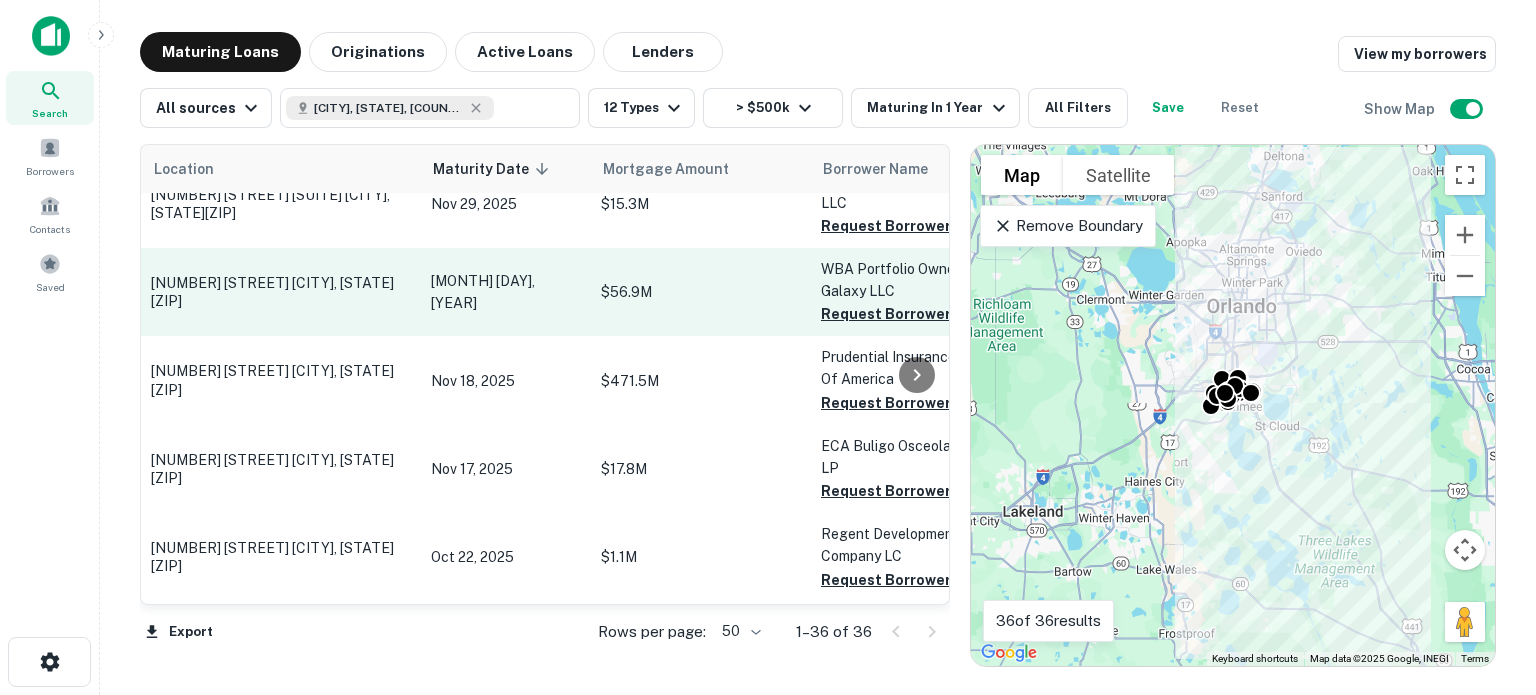 scroll, scrollTop: 2213, scrollLeft: 0, axis: vertical 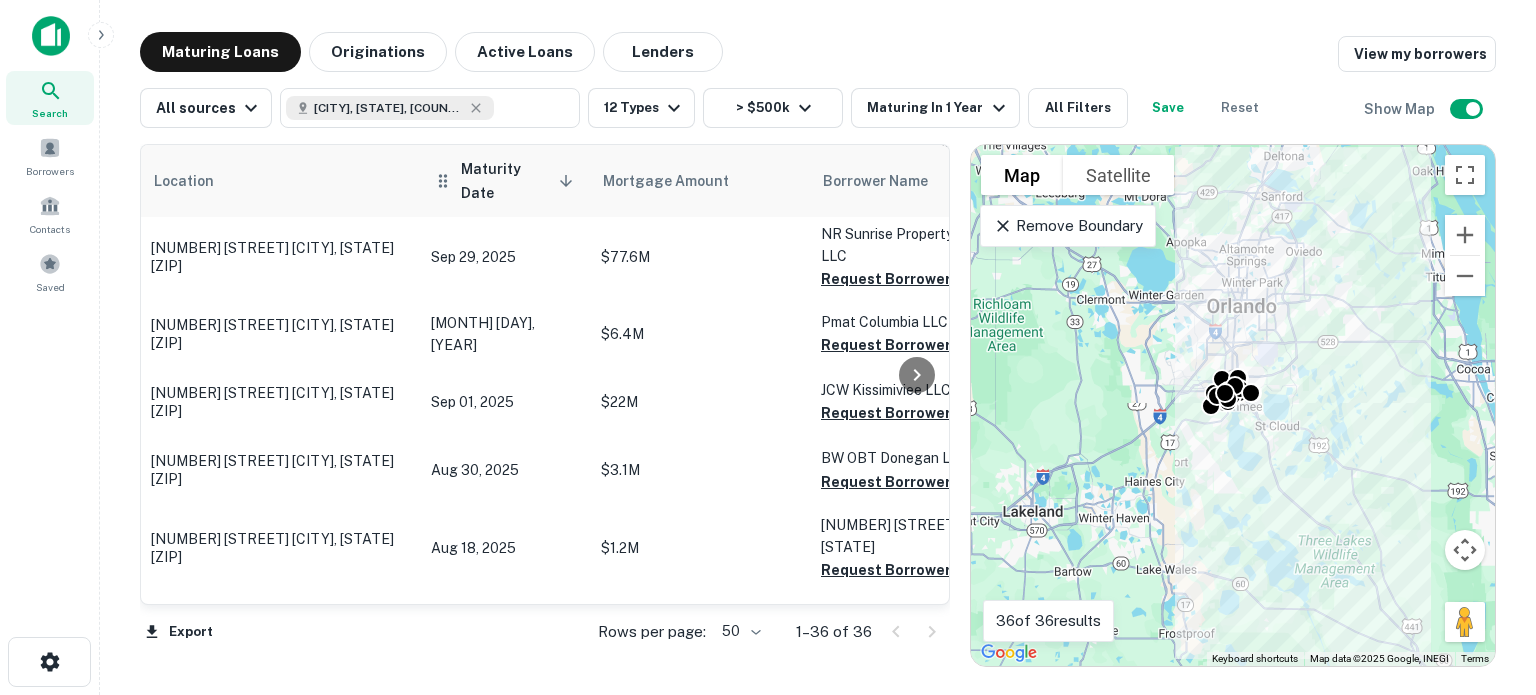 click on "Maturity Date sorted descending" at bounding box center (520, 181) 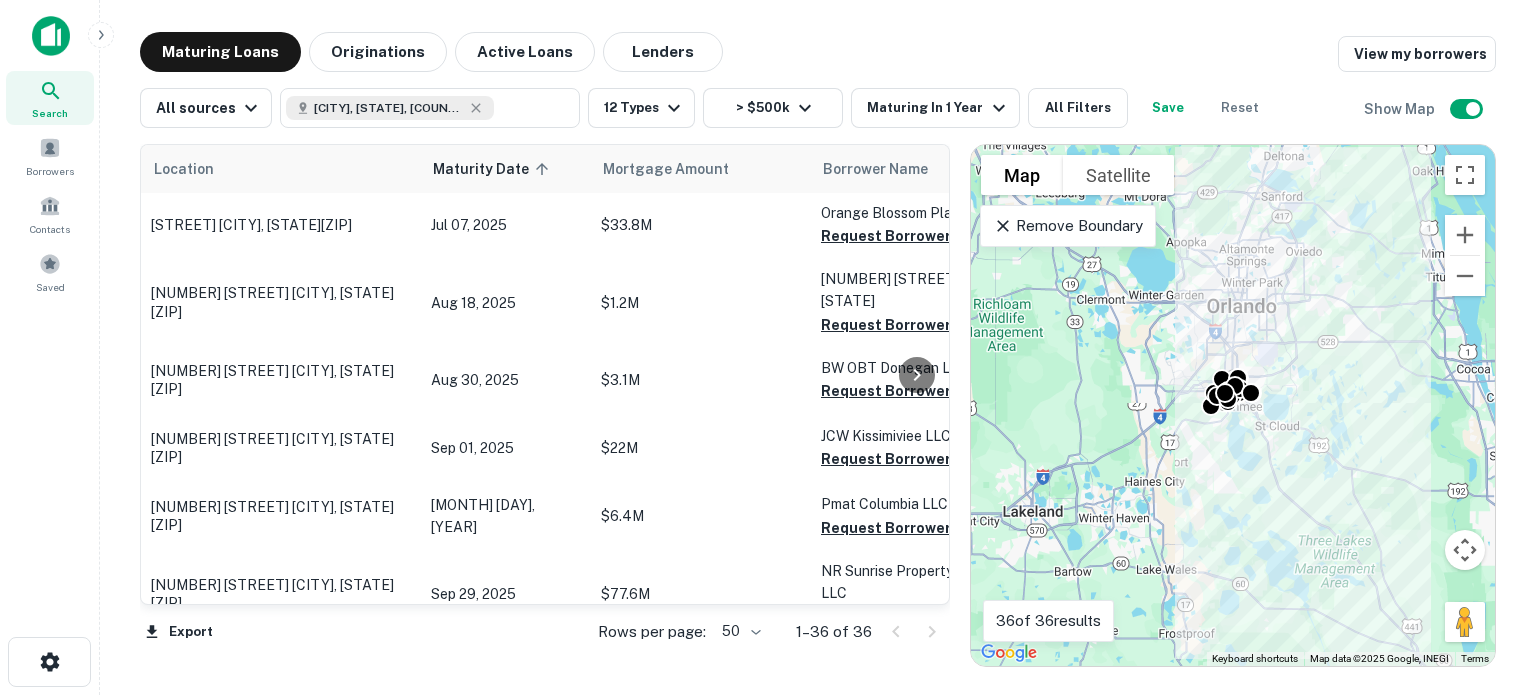 scroll, scrollTop: 0, scrollLeft: 0, axis: both 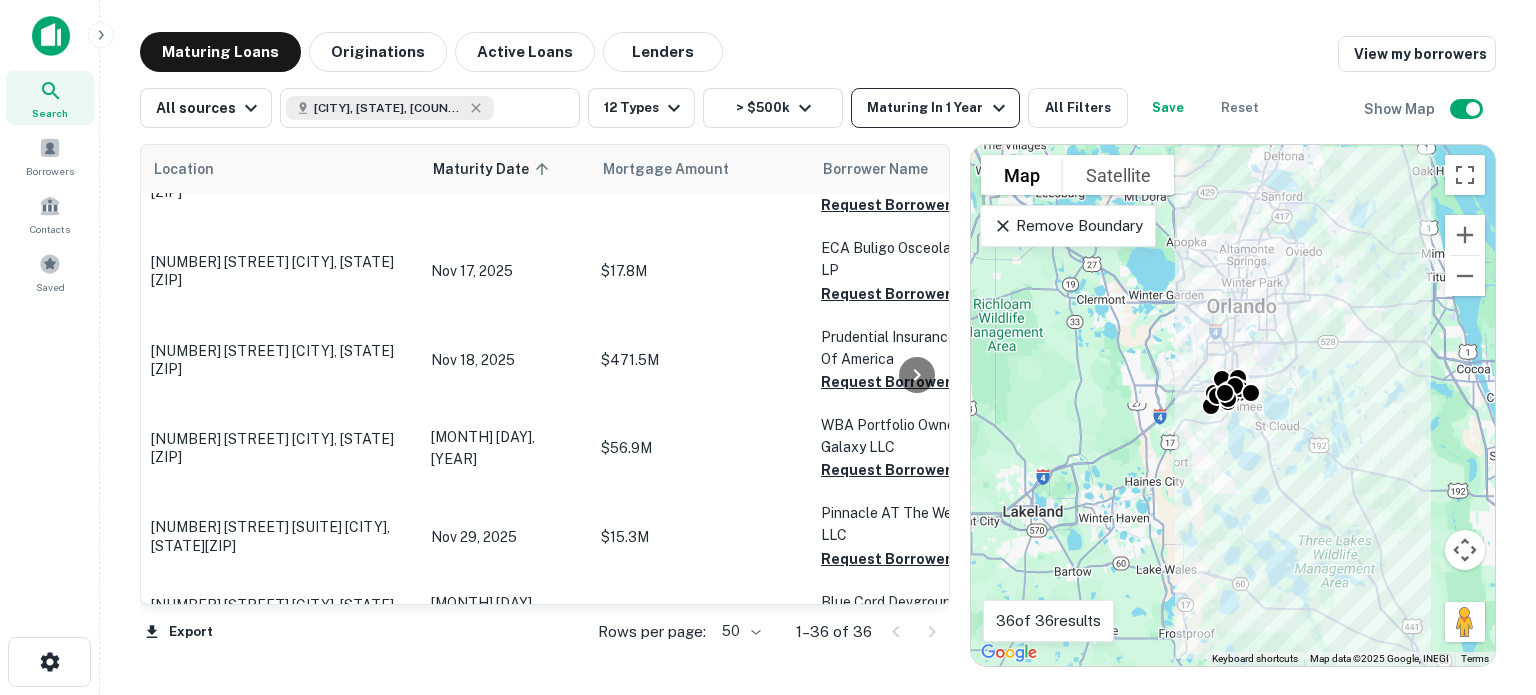 click at bounding box center [999, 108] 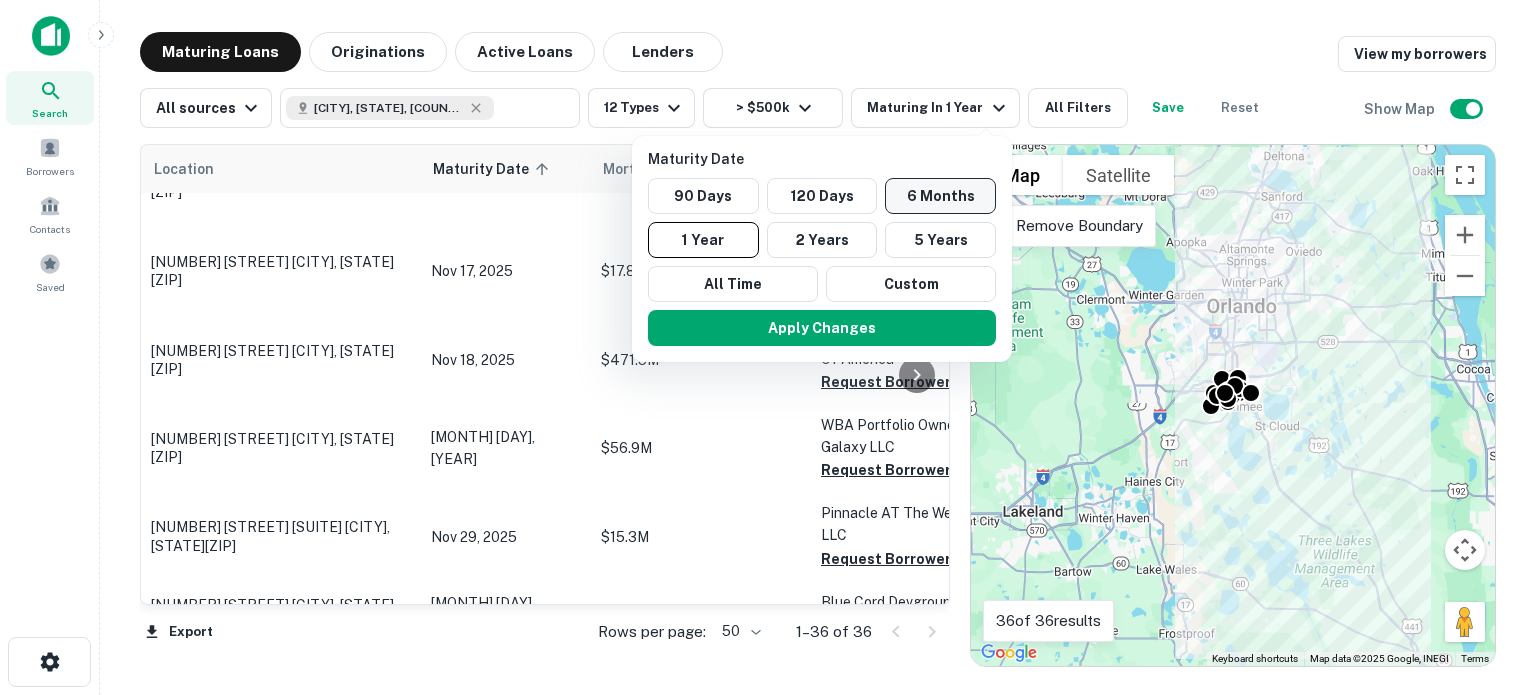 click on "6 Months" at bounding box center [940, 196] 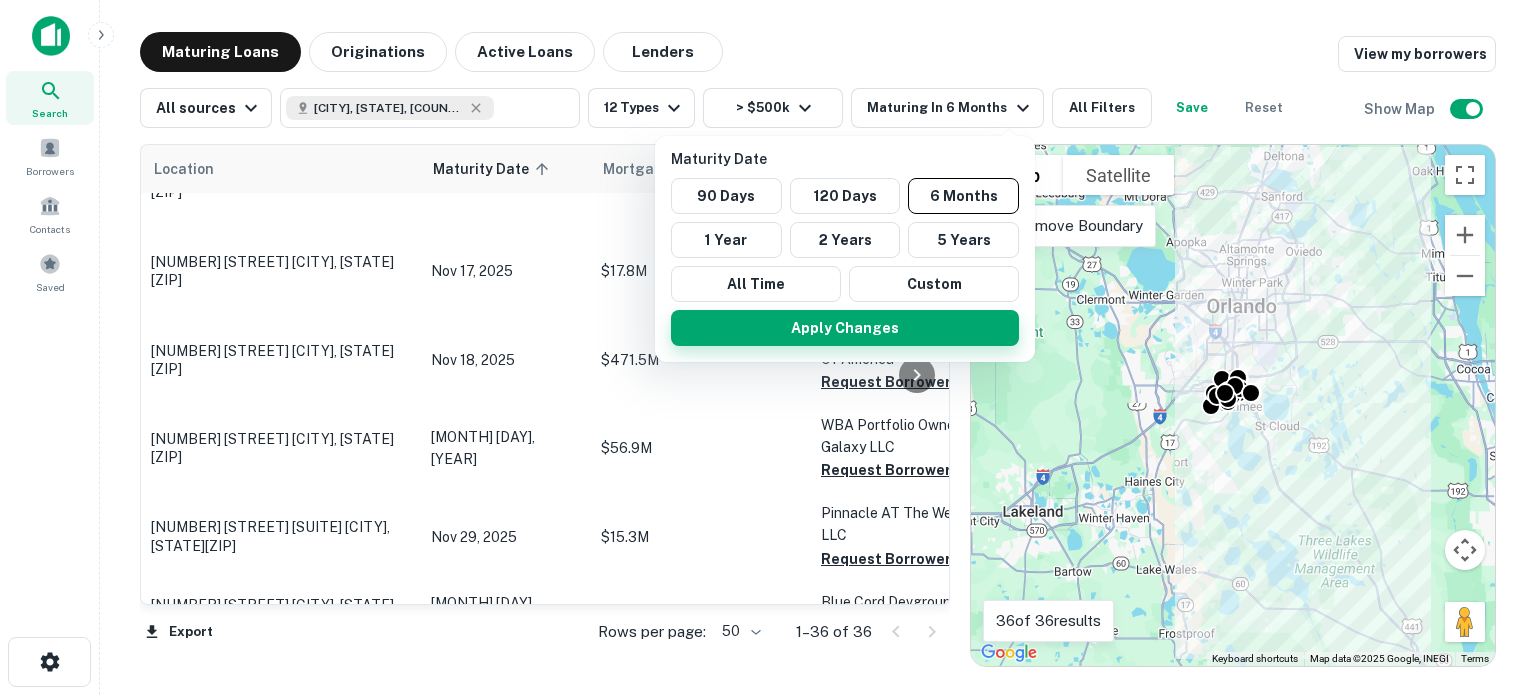 click on "Apply Changes" at bounding box center (845, 328) 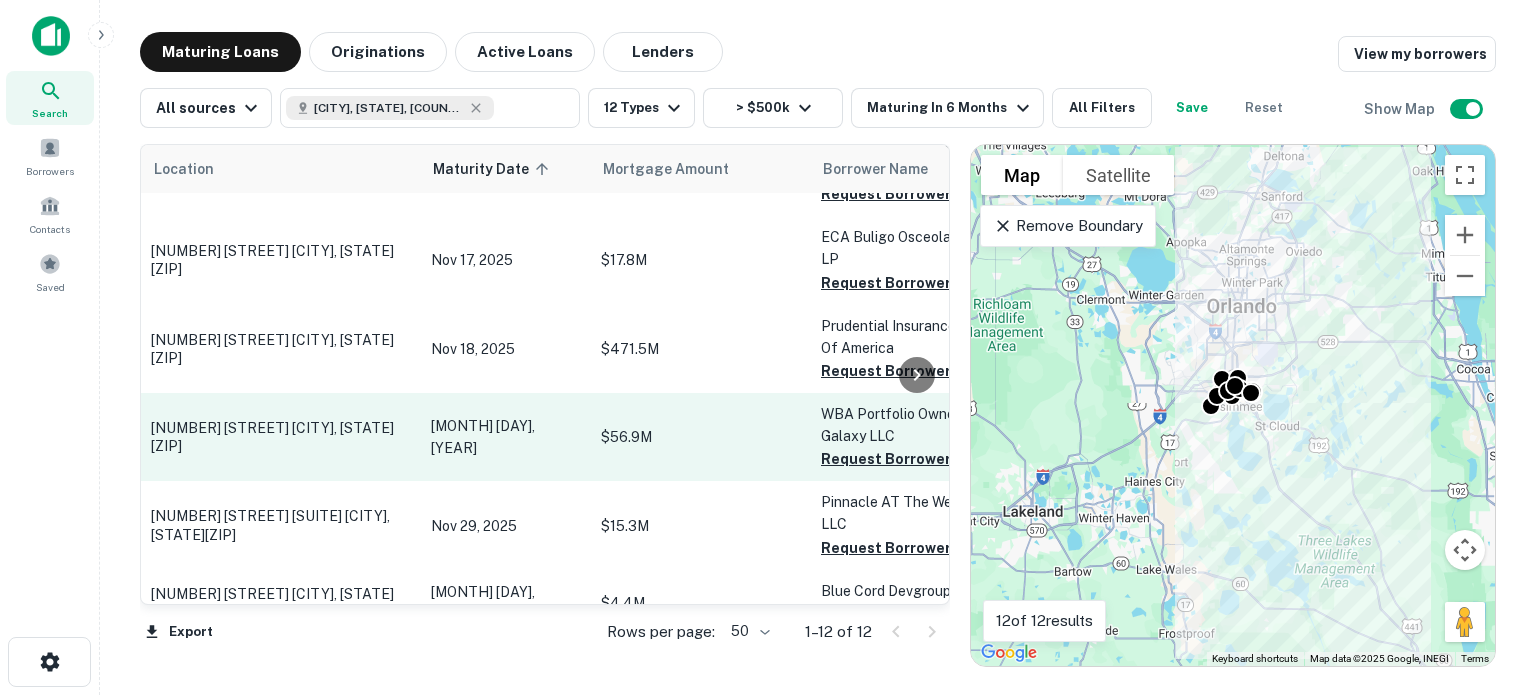 scroll, scrollTop: 513, scrollLeft: 0, axis: vertical 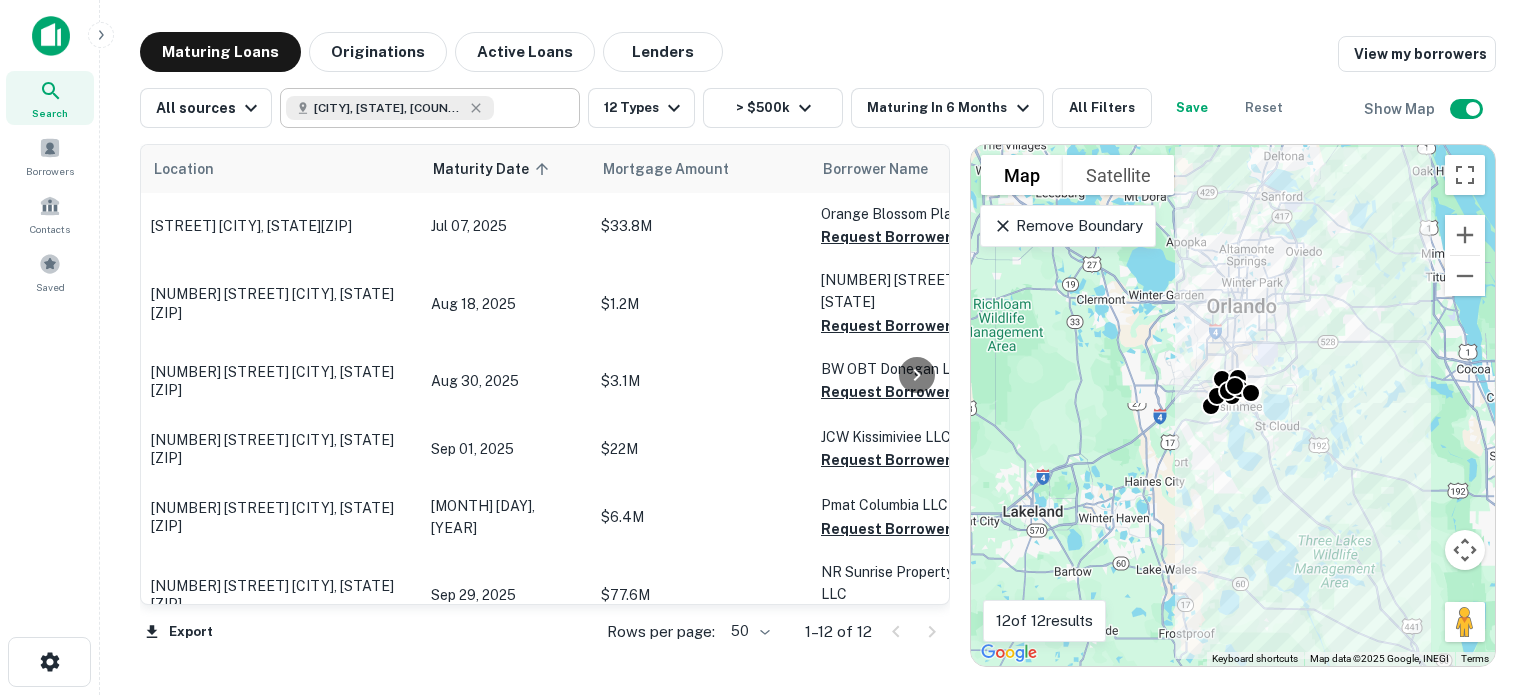 click at bounding box center (532, 108) 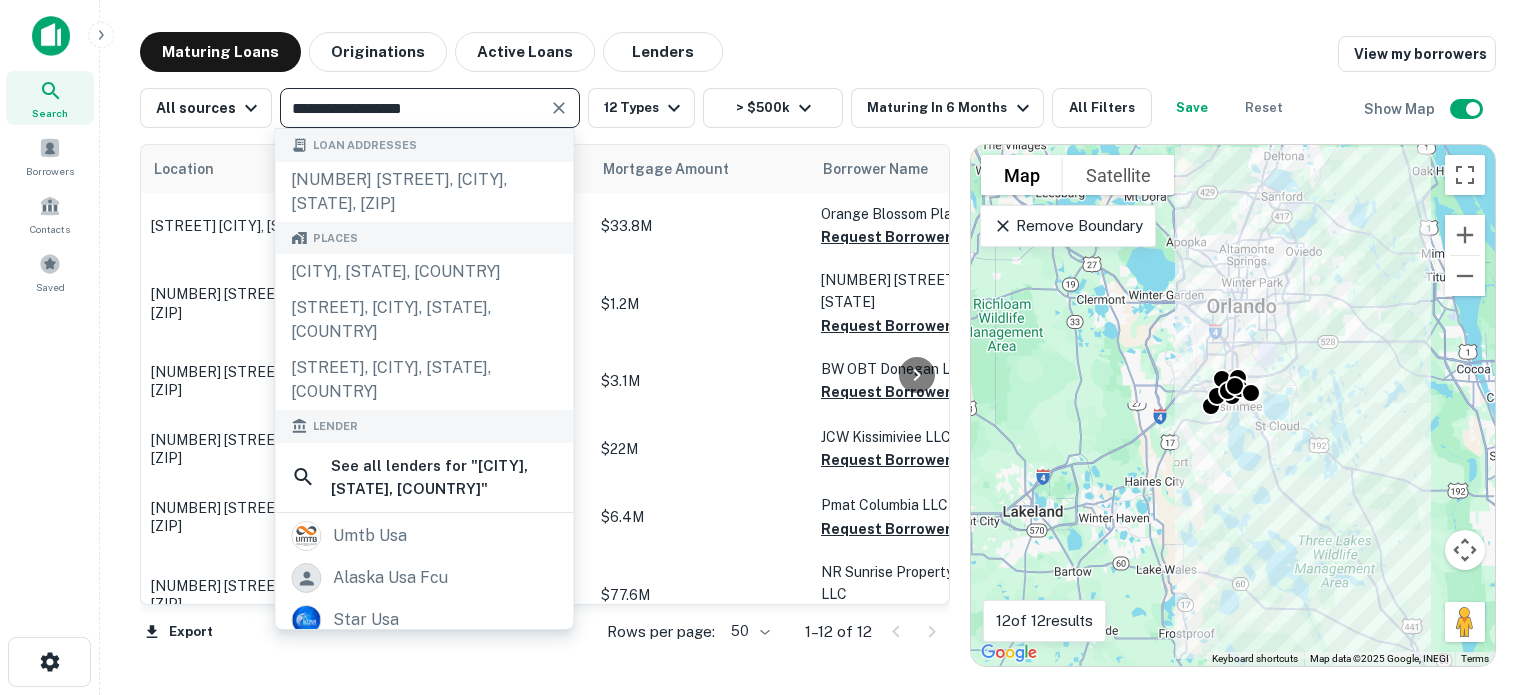 click on "**********" at bounding box center (413, 108) 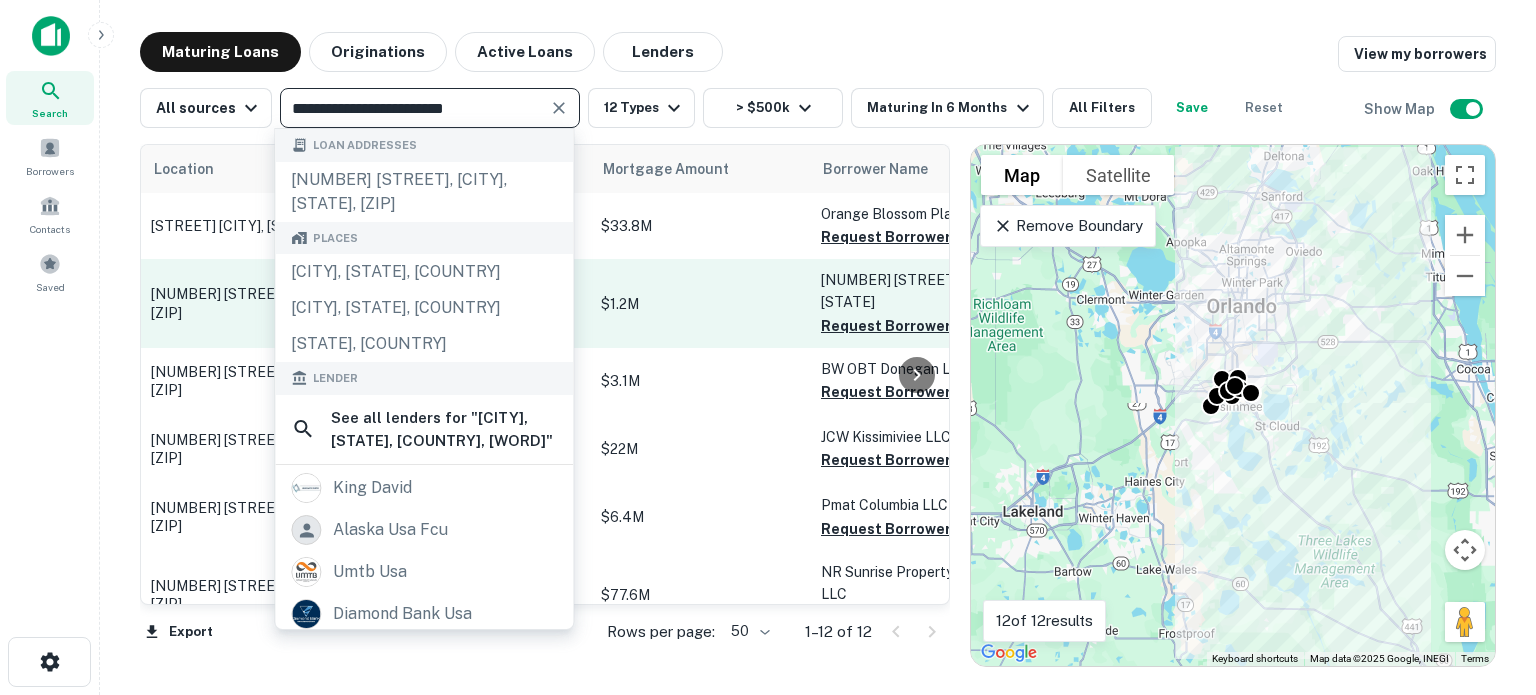 click on "[CITY], [STATE], [COUNTRY]" at bounding box center [424, 308] 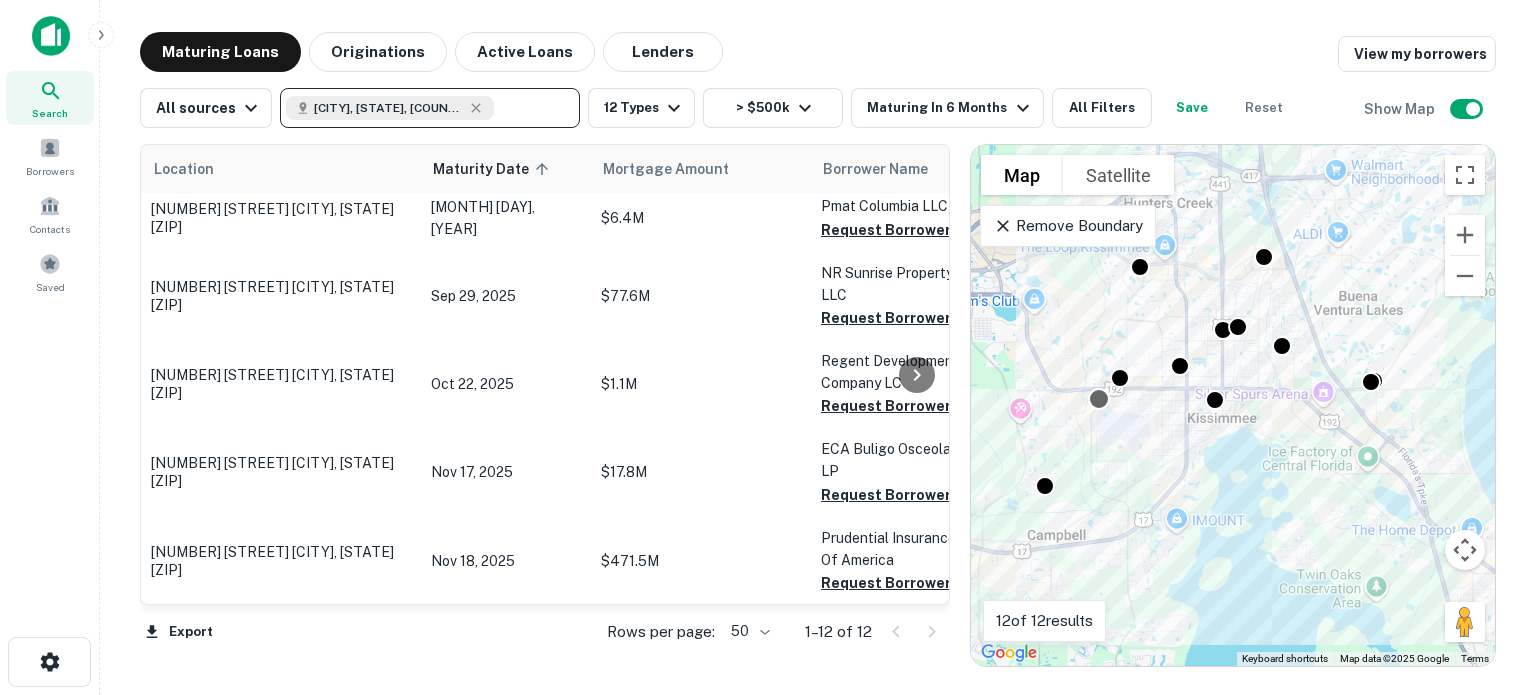 scroll, scrollTop: 300, scrollLeft: 0, axis: vertical 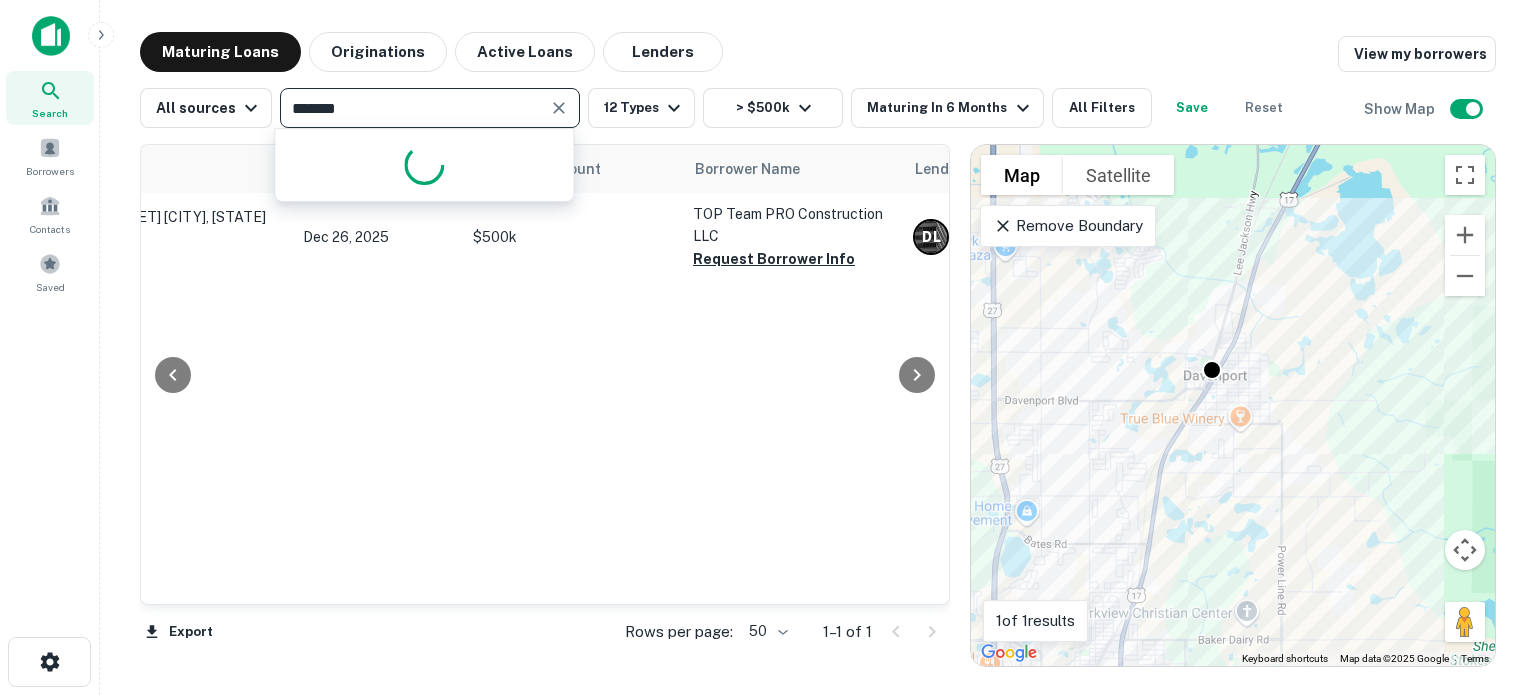 type on "********" 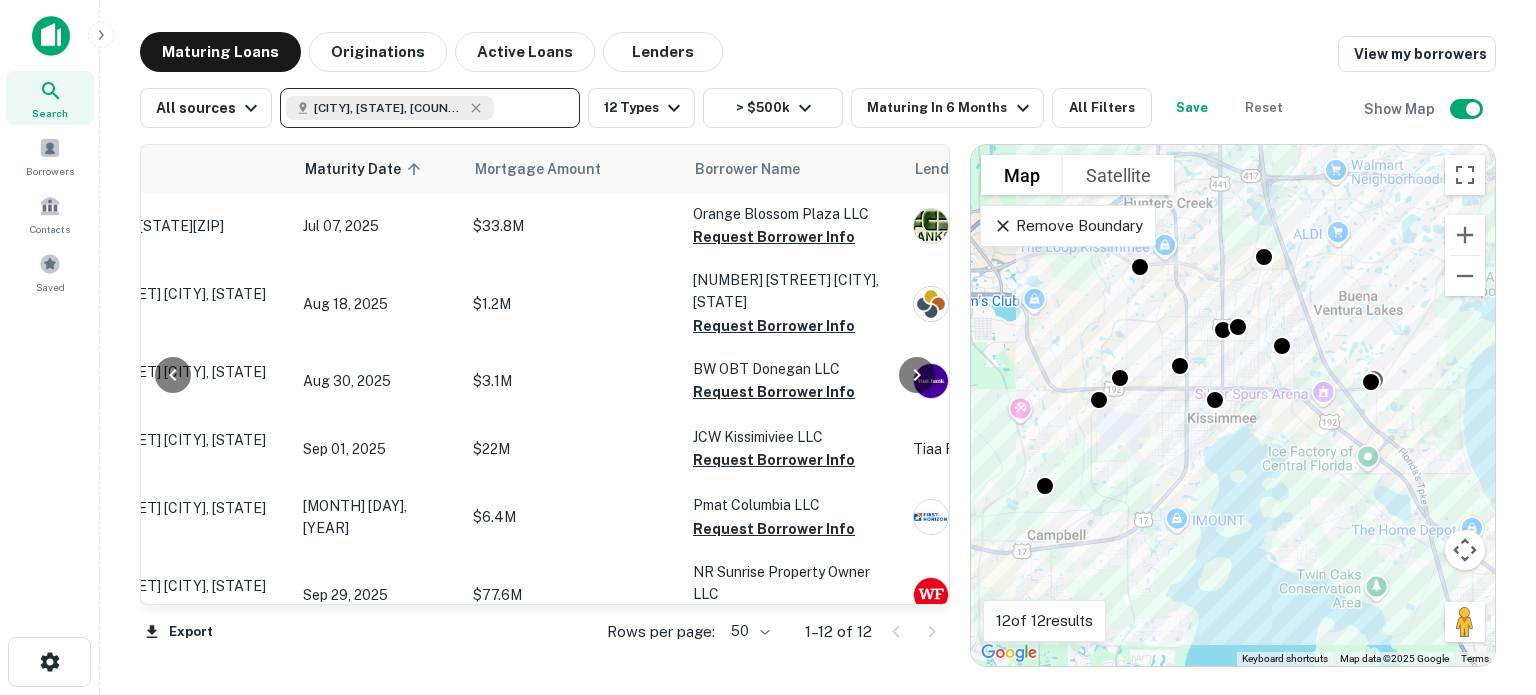 scroll, scrollTop: 513, scrollLeft: 128, axis: both 